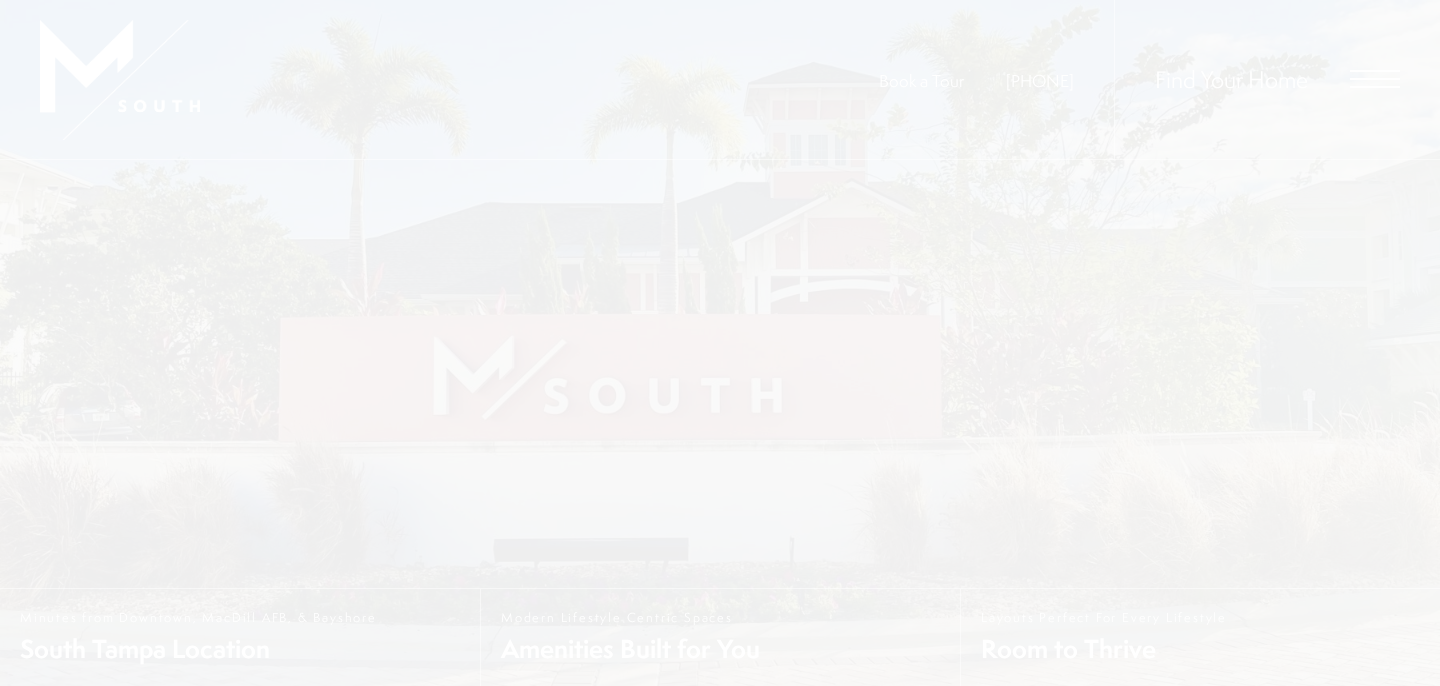 scroll, scrollTop: 0, scrollLeft: 0, axis: both 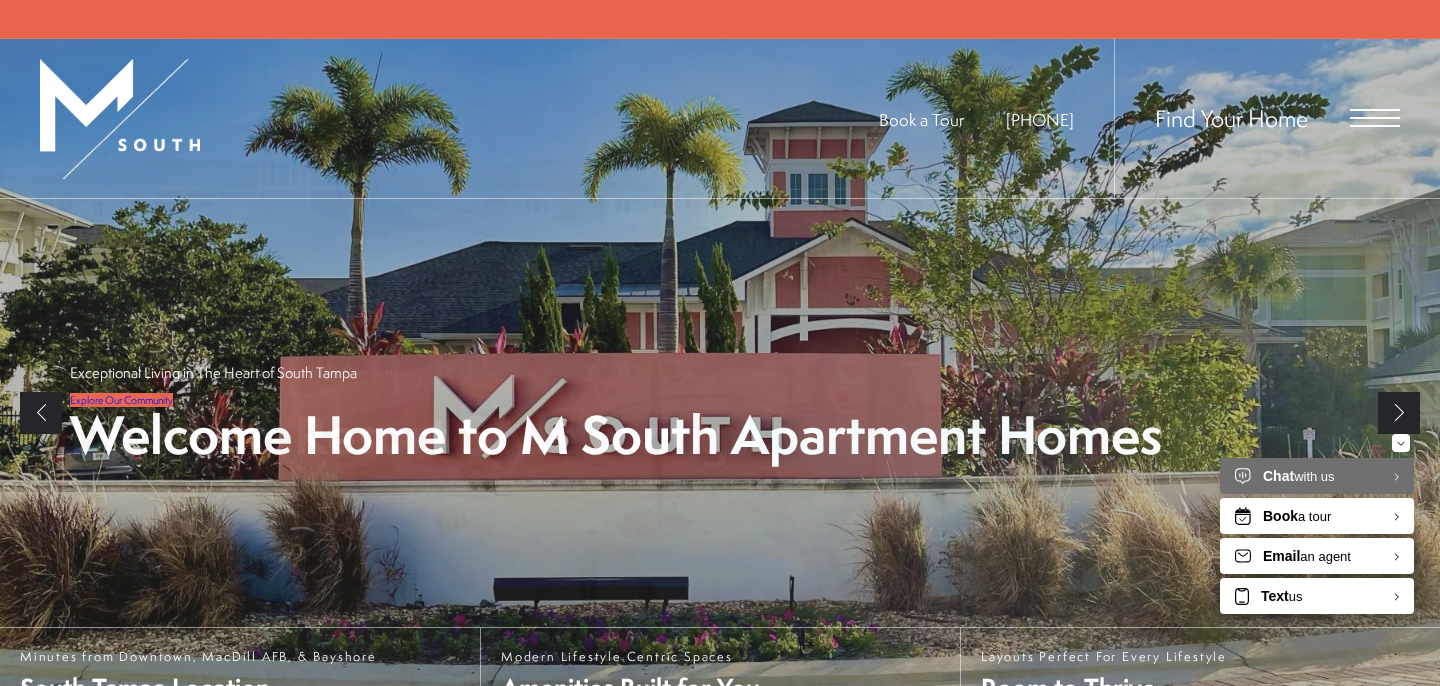 click at bounding box center [1375, 118] 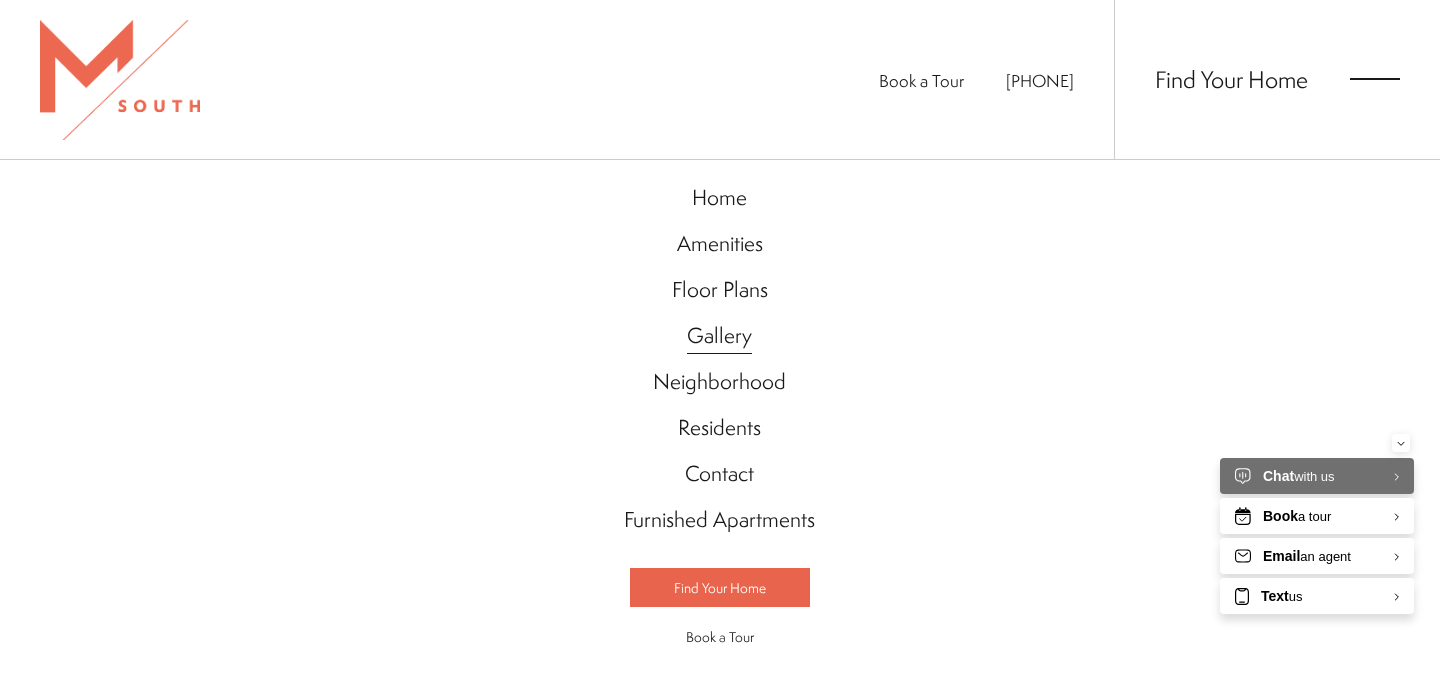 click on "Gallery" at bounding box center (719, 336) 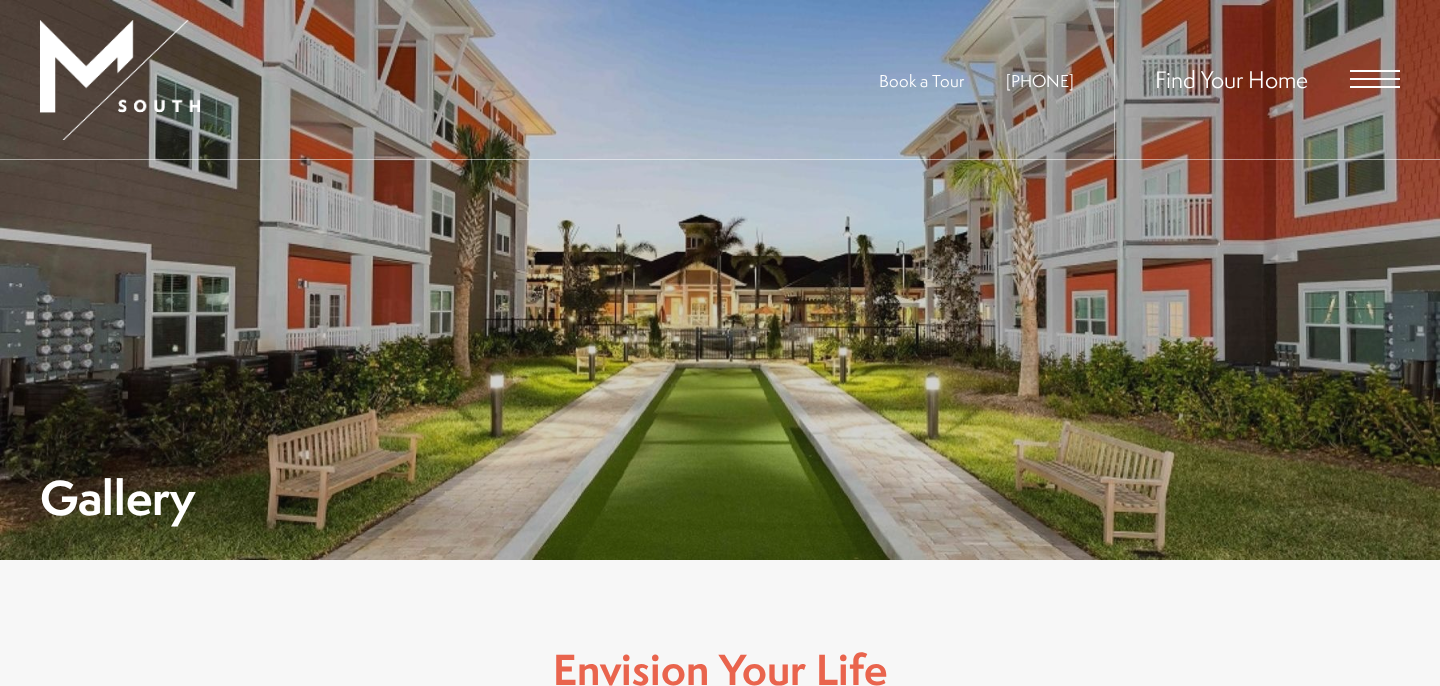 scroll, scrollTop: 0, scrollLeft: 0, axis: both 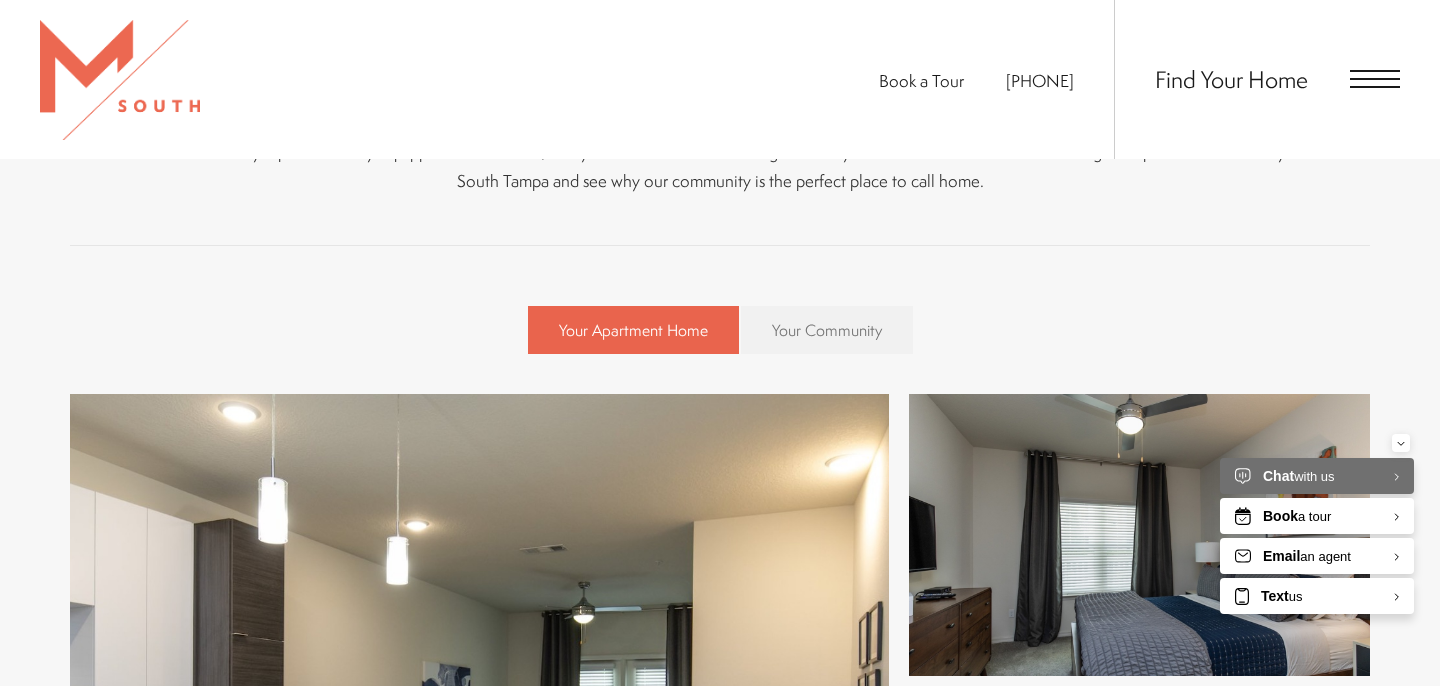 click on "Your Community" at bounding box center (827, 330) 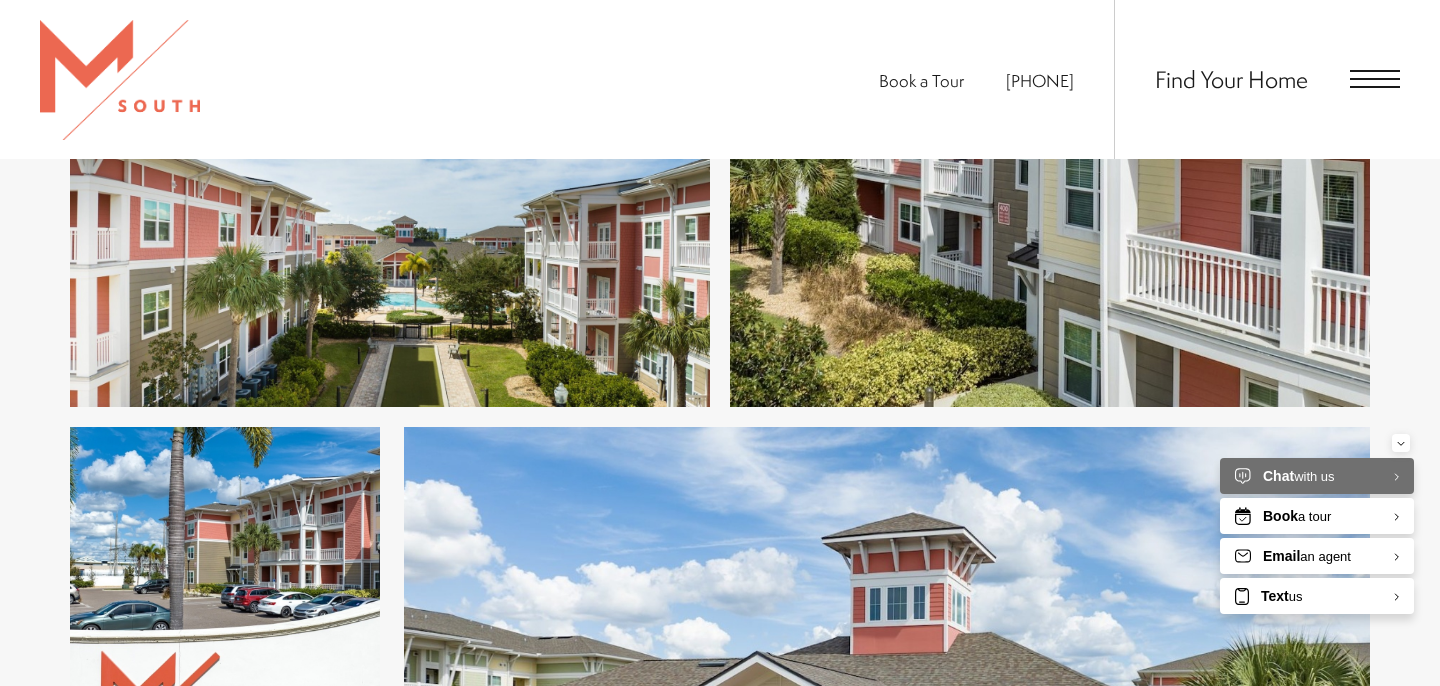 scroll, scrollTop: 1835, scrollLeft: 0, axis: vertical 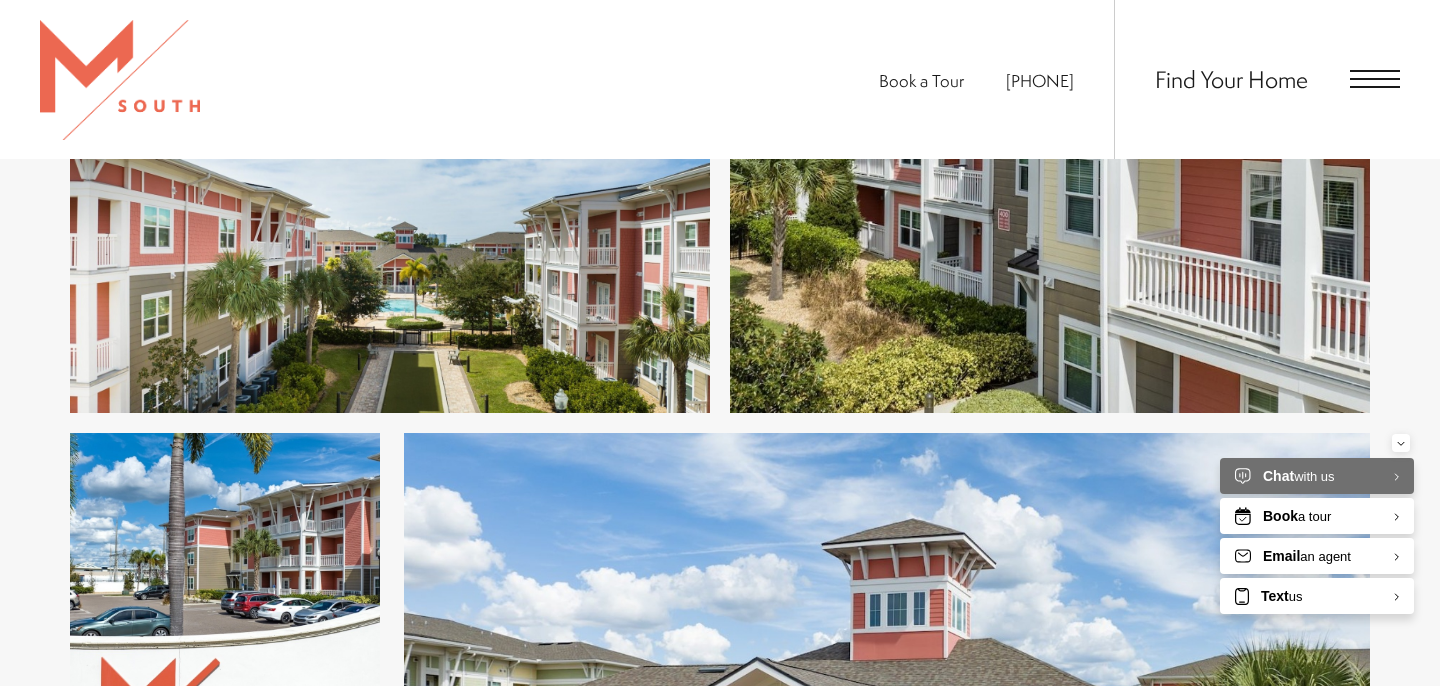 click at bounding box center [390, 258] 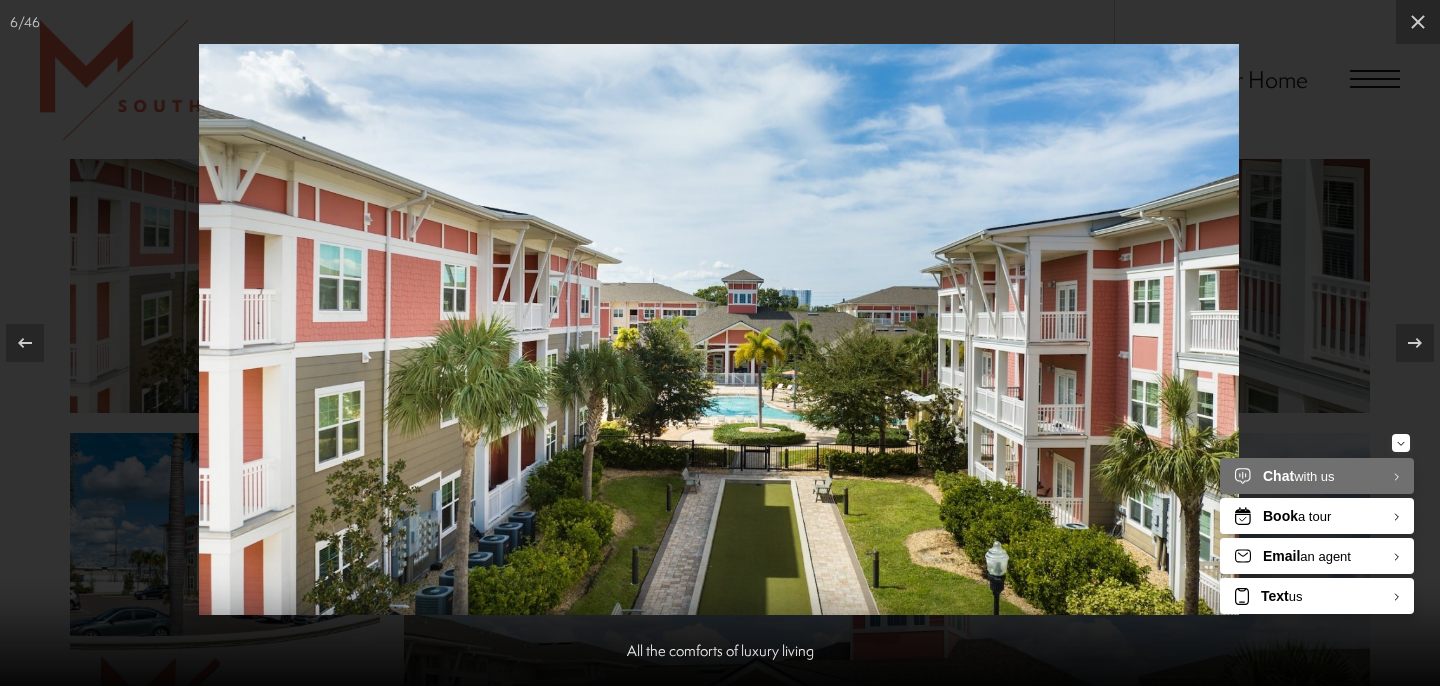 click at bounding box center (719, 329) 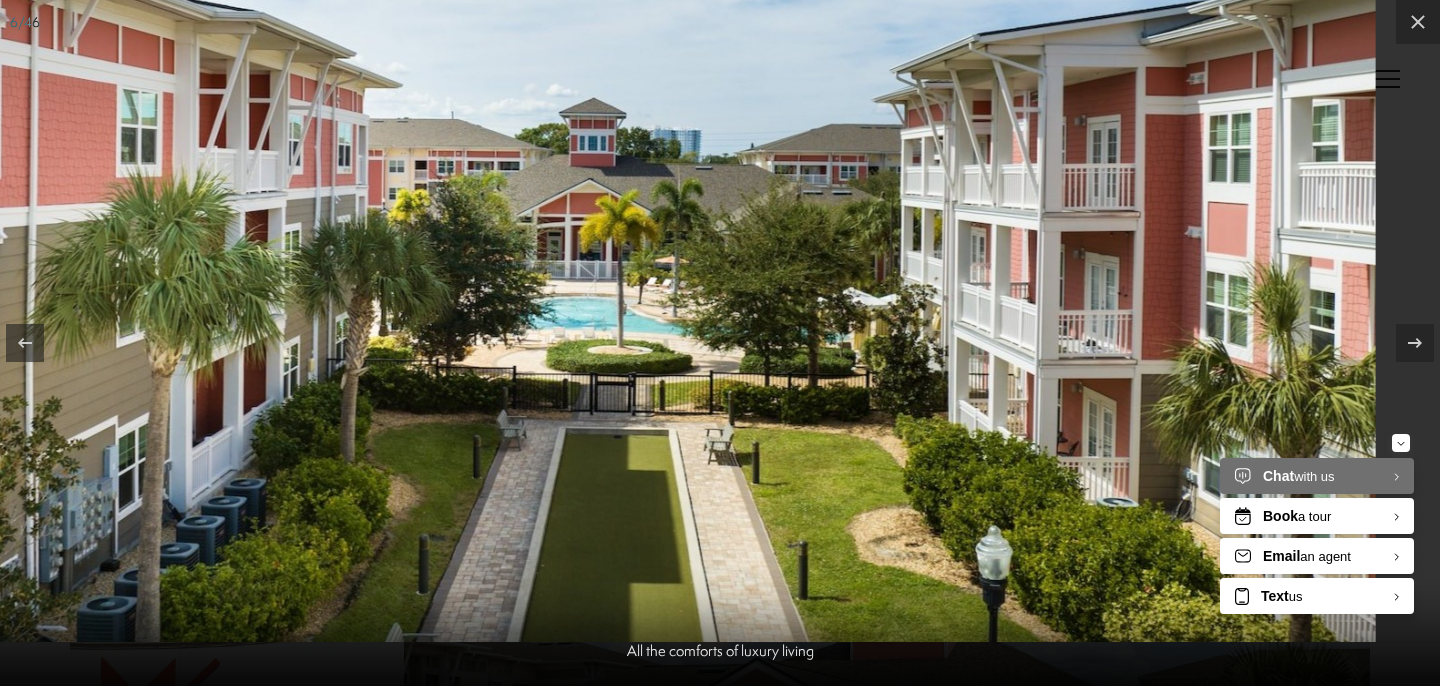 drag, startPoint x: 796, startPoint y: 472, endPoint x: 444, endPoint y: 242, distance: 420.48068 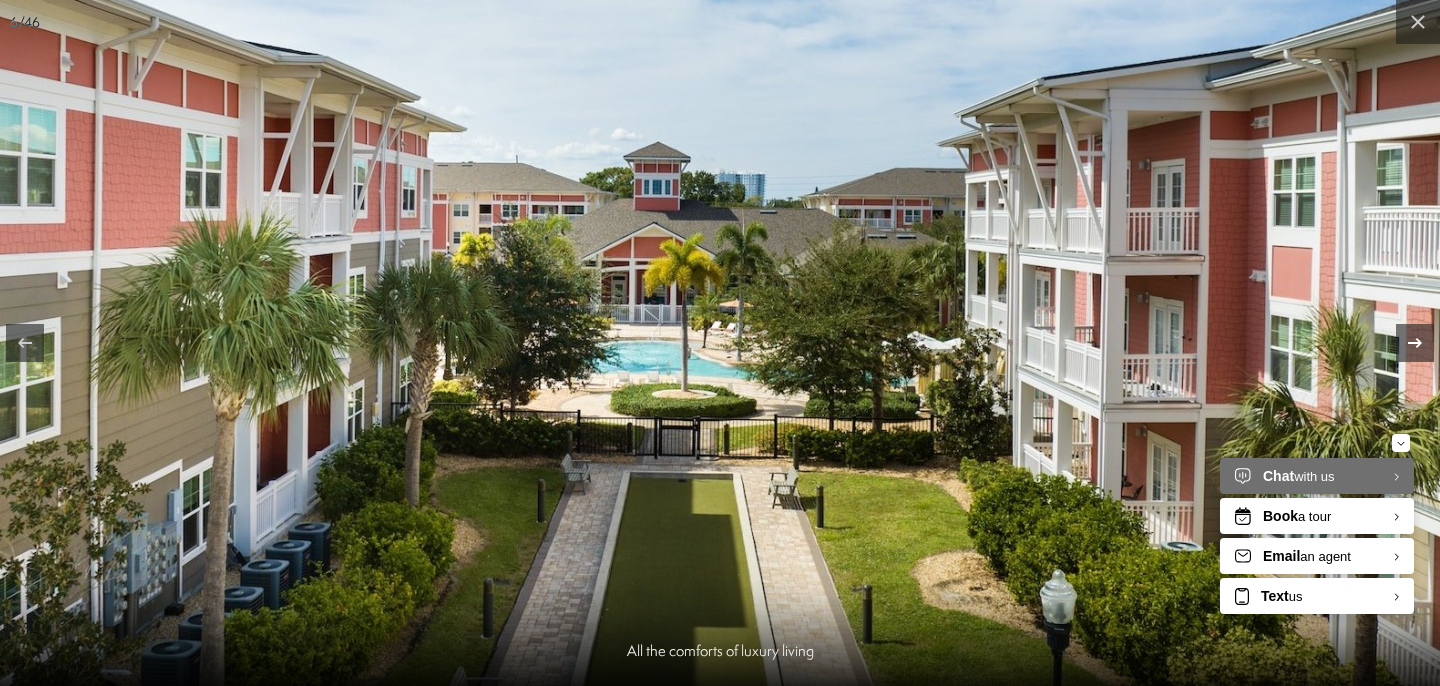 click at bounding box center [1415, 343] 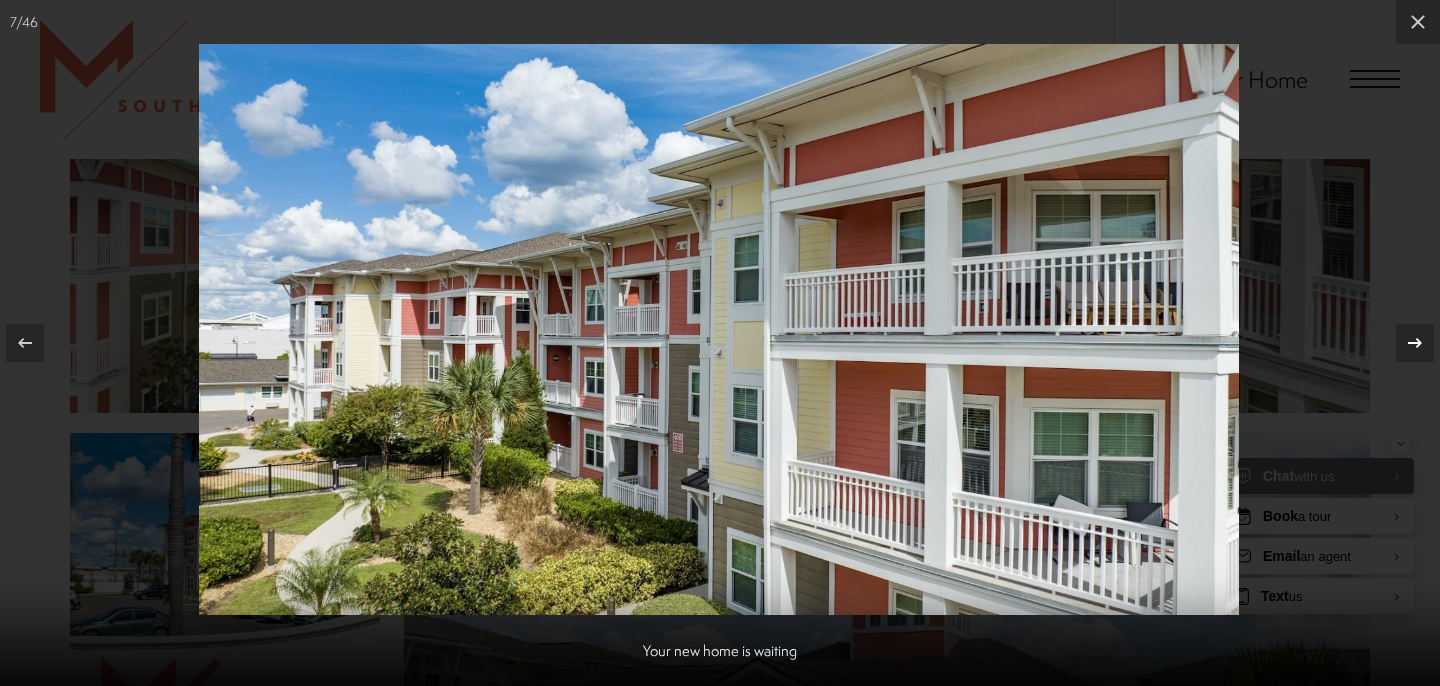 click at bounding box center (1415, 343) 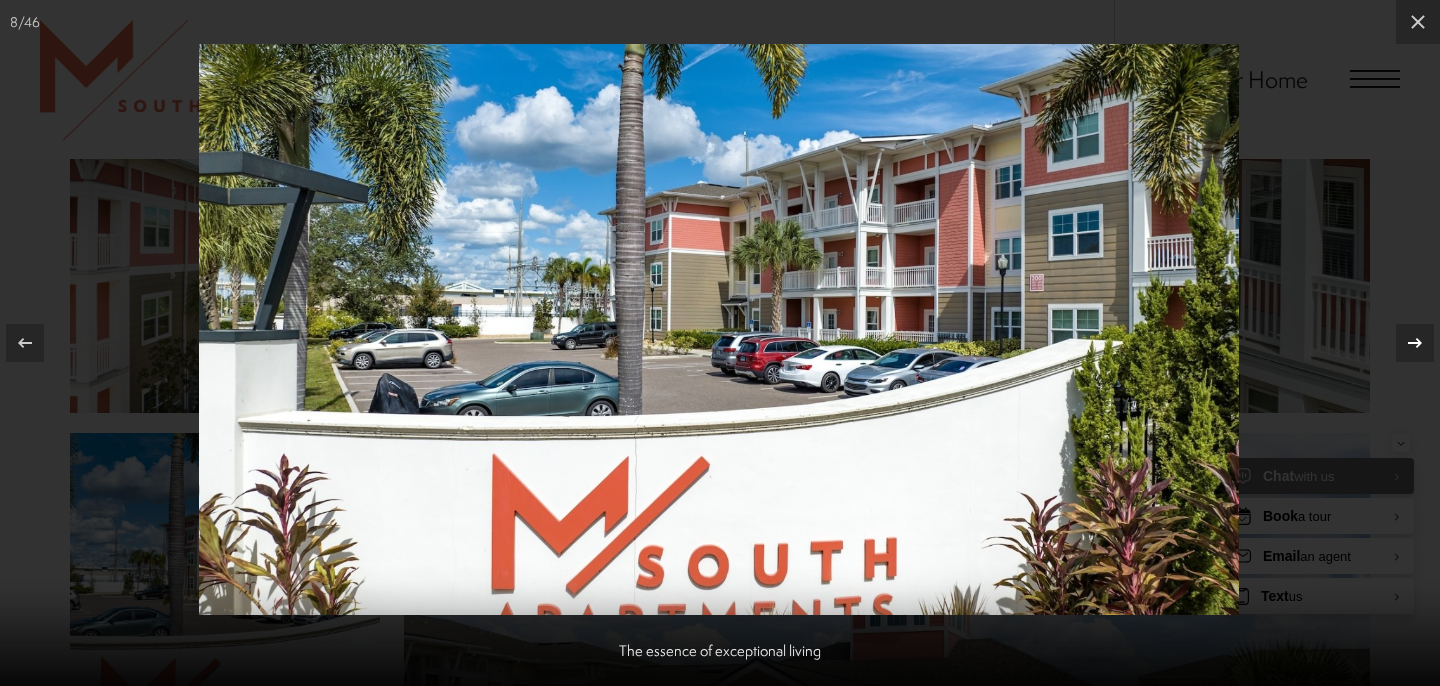 click at bounding box center [1415, 343] 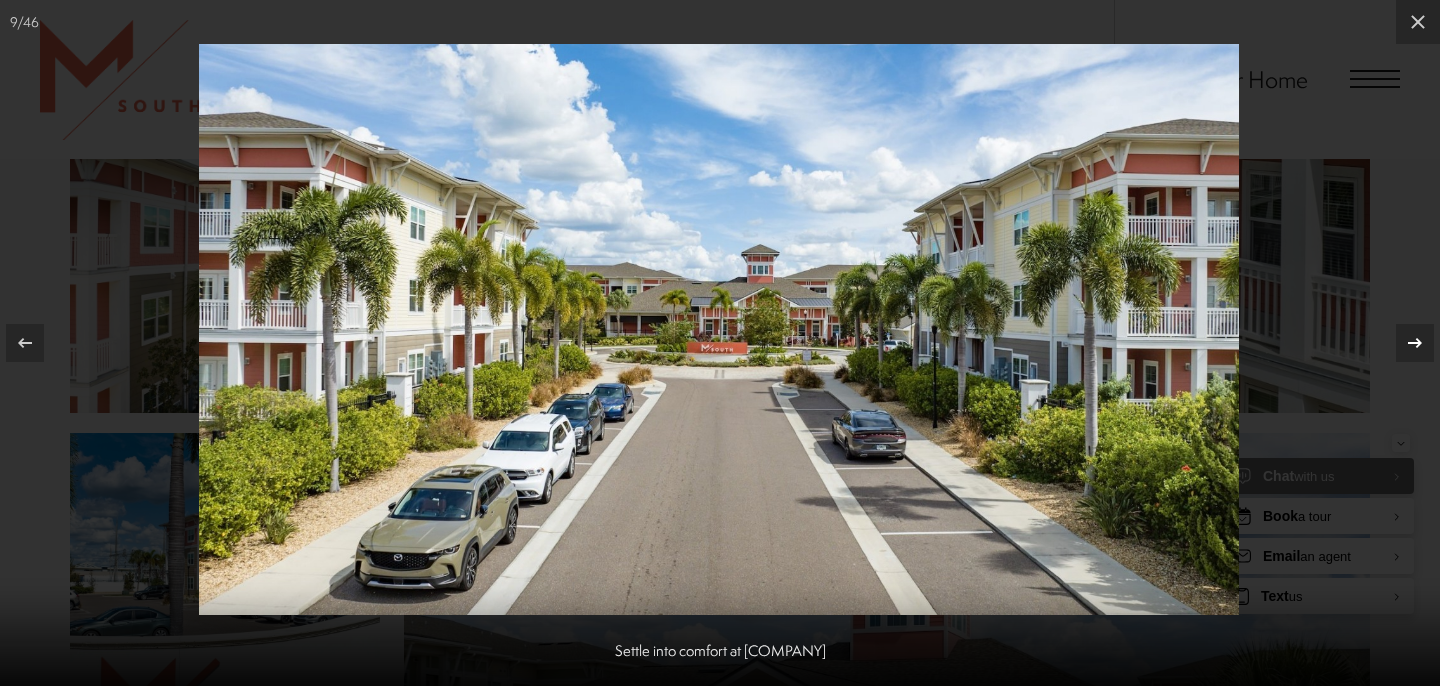 click at bounding box center [1415, 343] 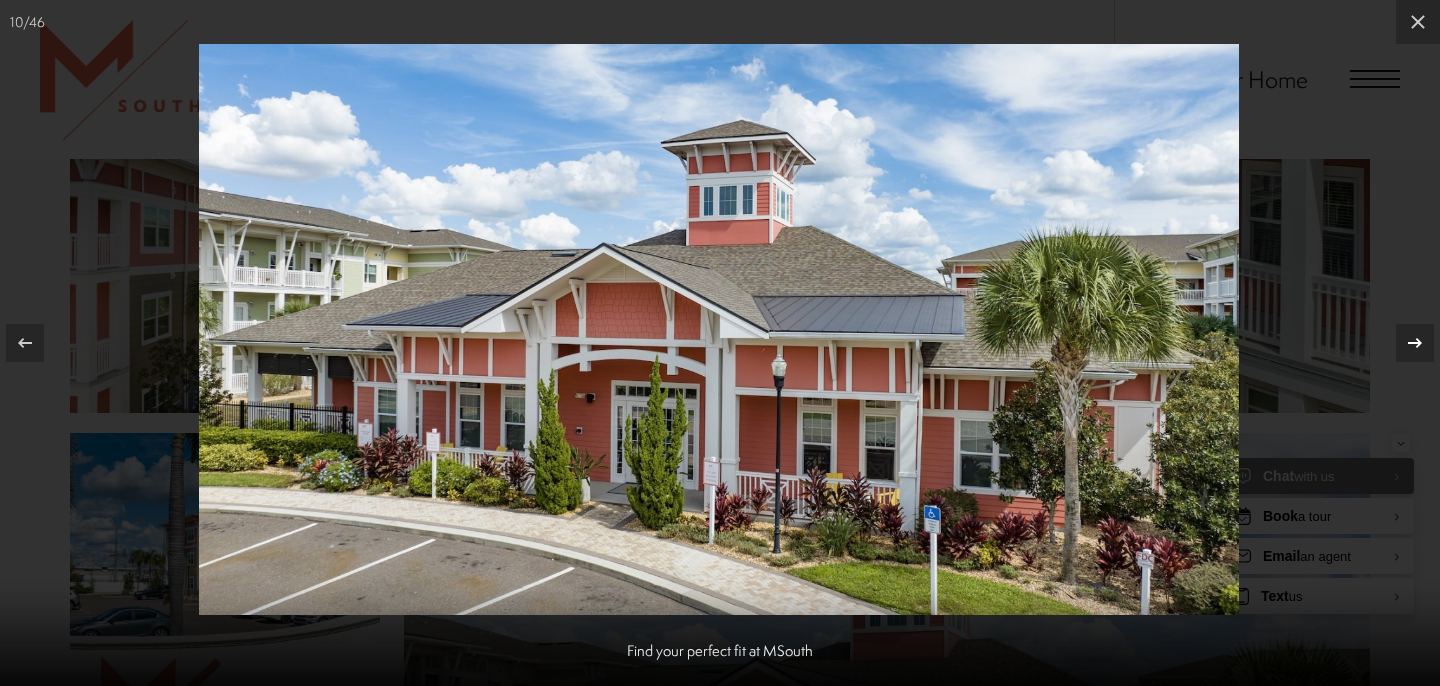 click at bounding box center (1415, 343) 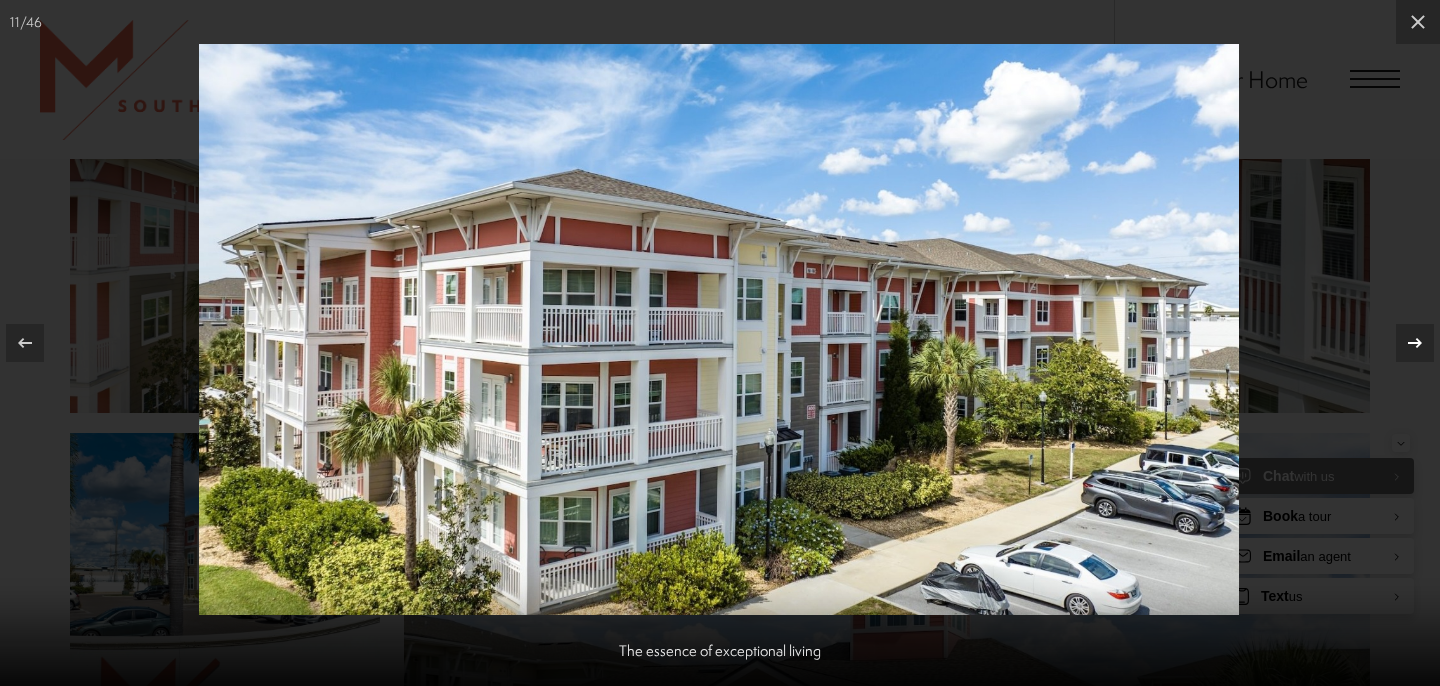 click at bounding box center (1415, 343) 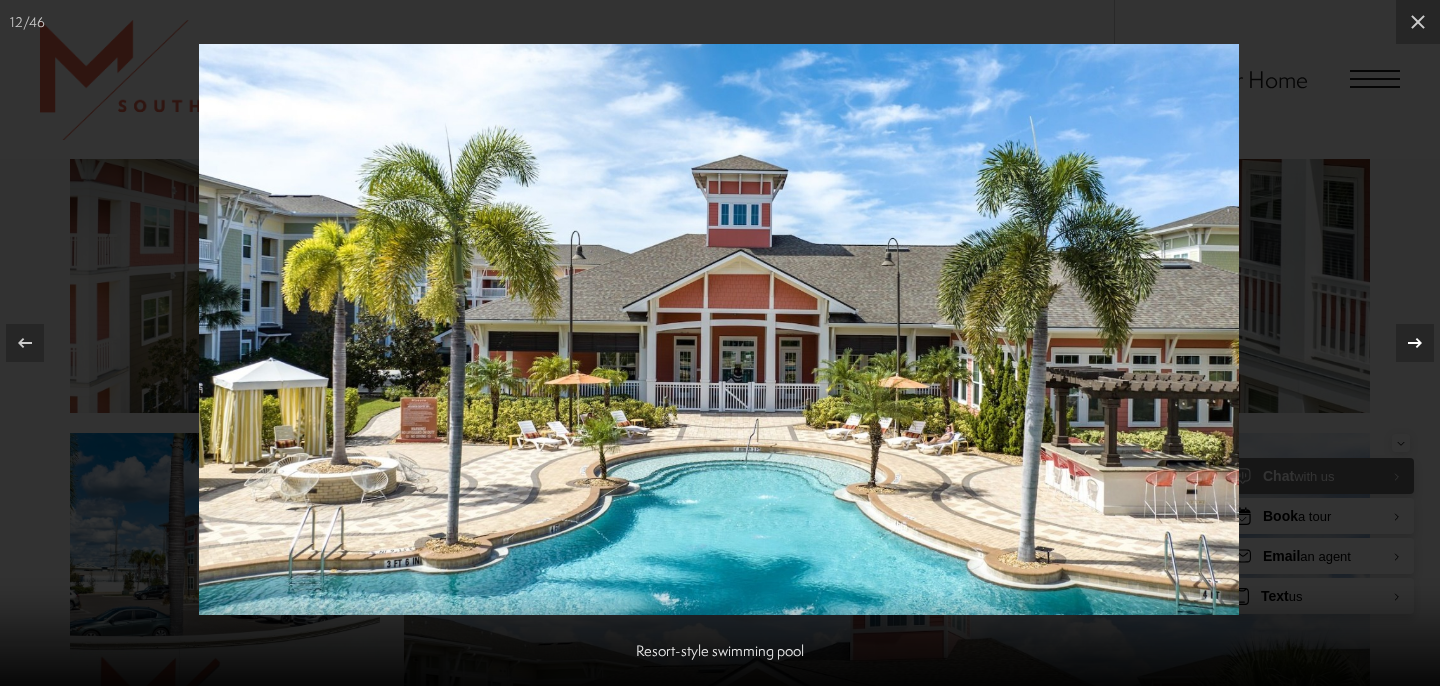 click at bounding box center (1415, 343) 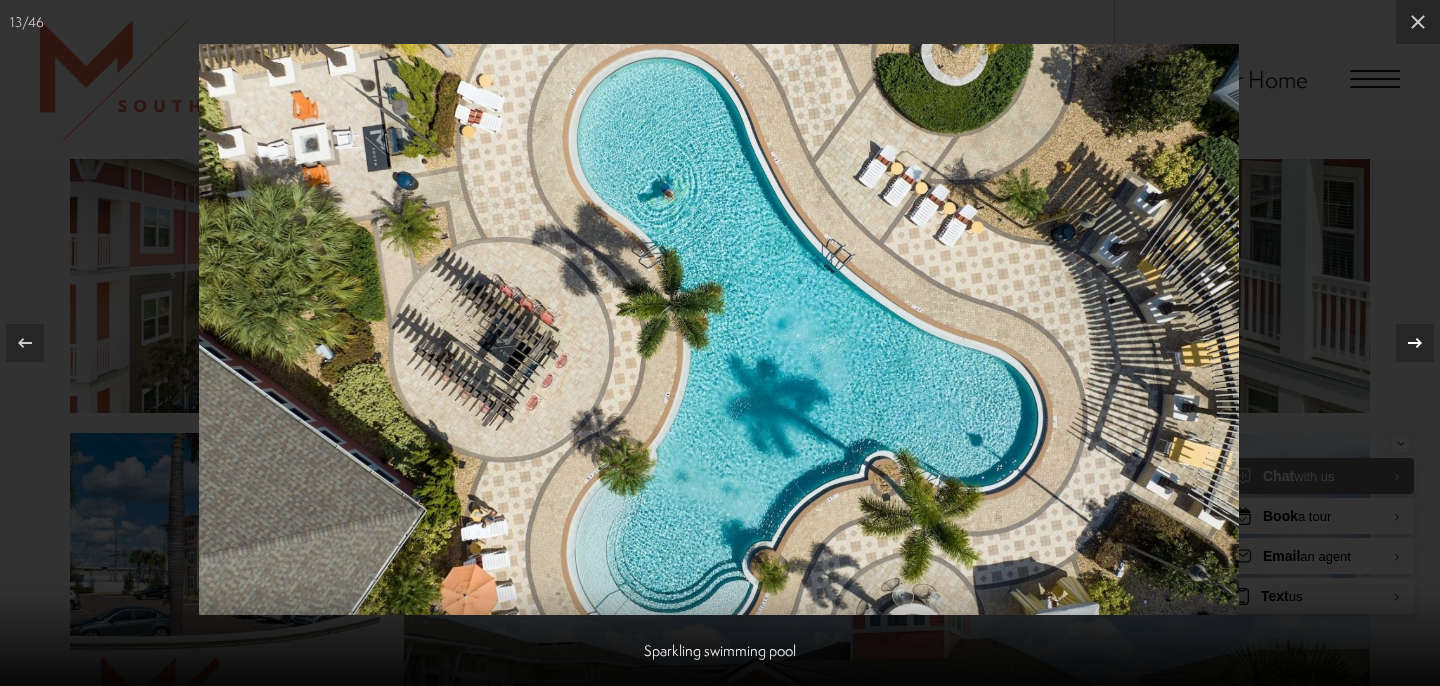 click at bounding box center [1415, 343] 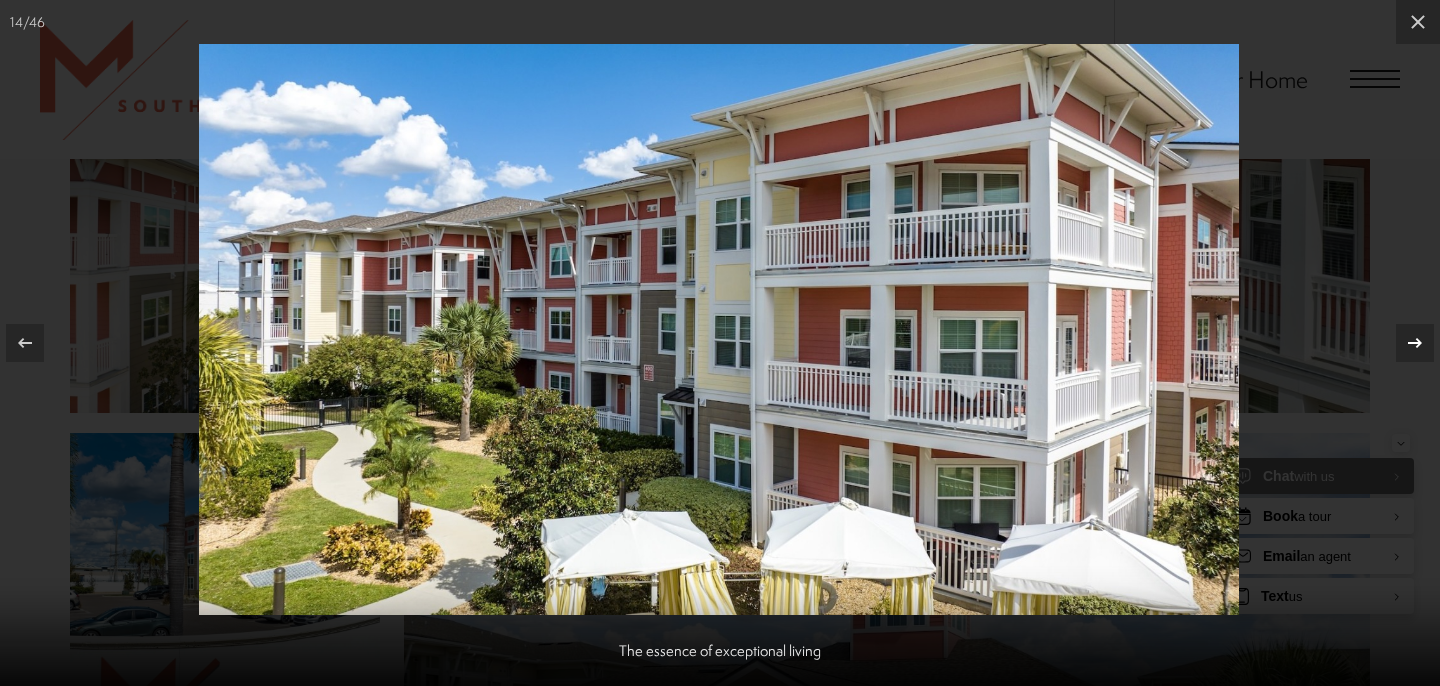 click at bounding box center [1415, 343] 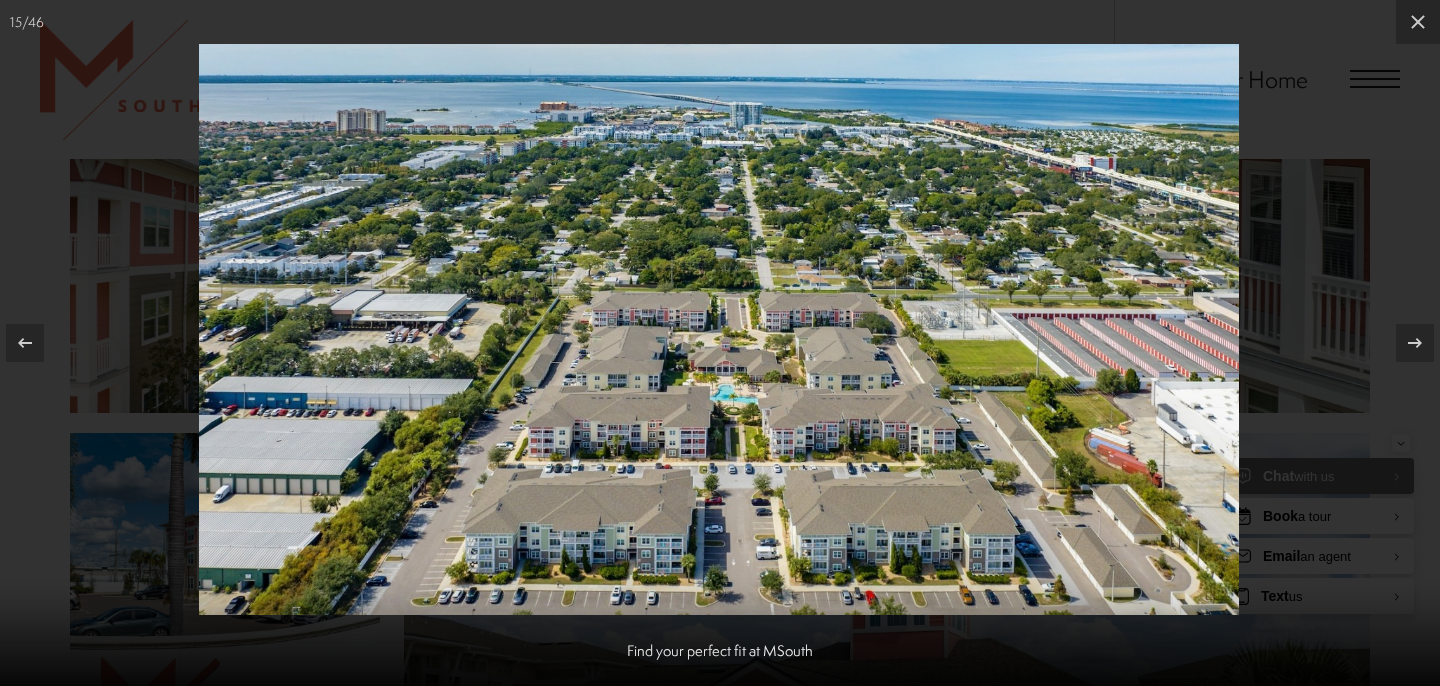 click at bounding box center (719, 329) 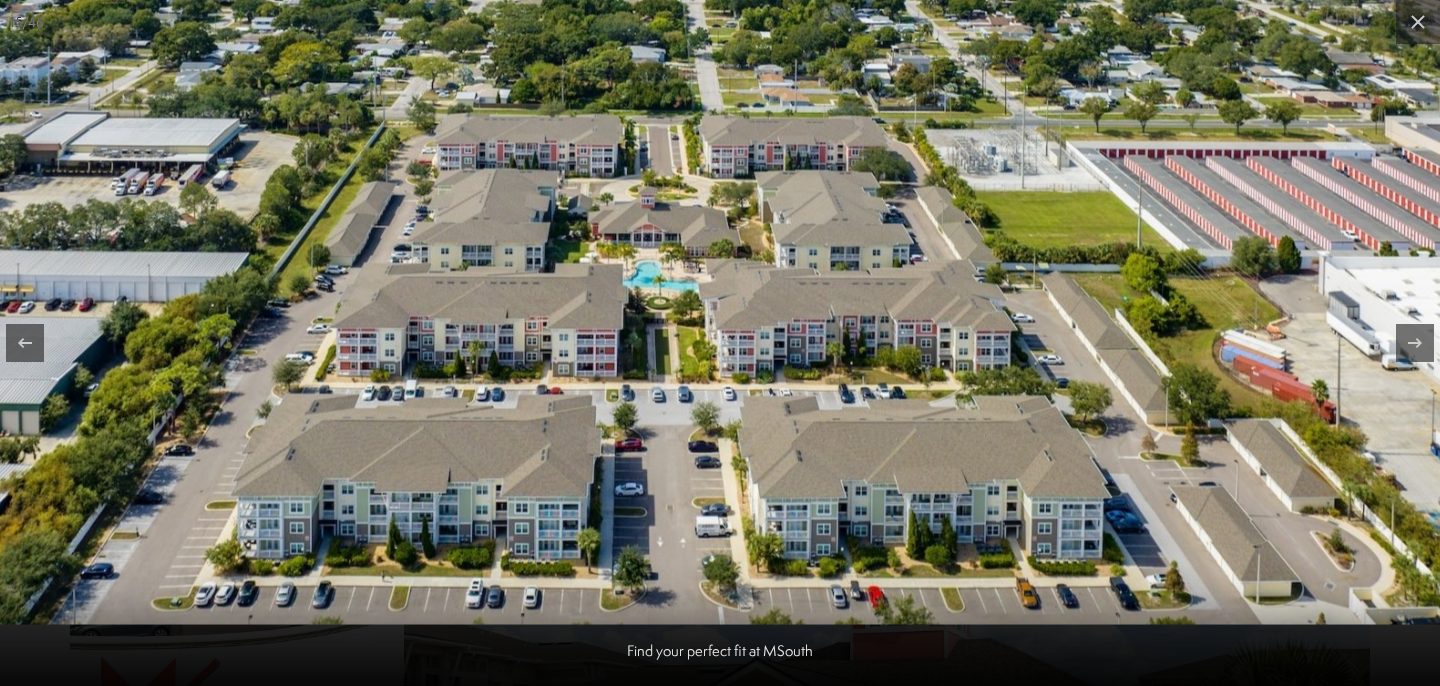 drag, startPoint x: 704, startPoint y: 504, endPoint x: 711, endPoint y: 228, distance: 276.08875 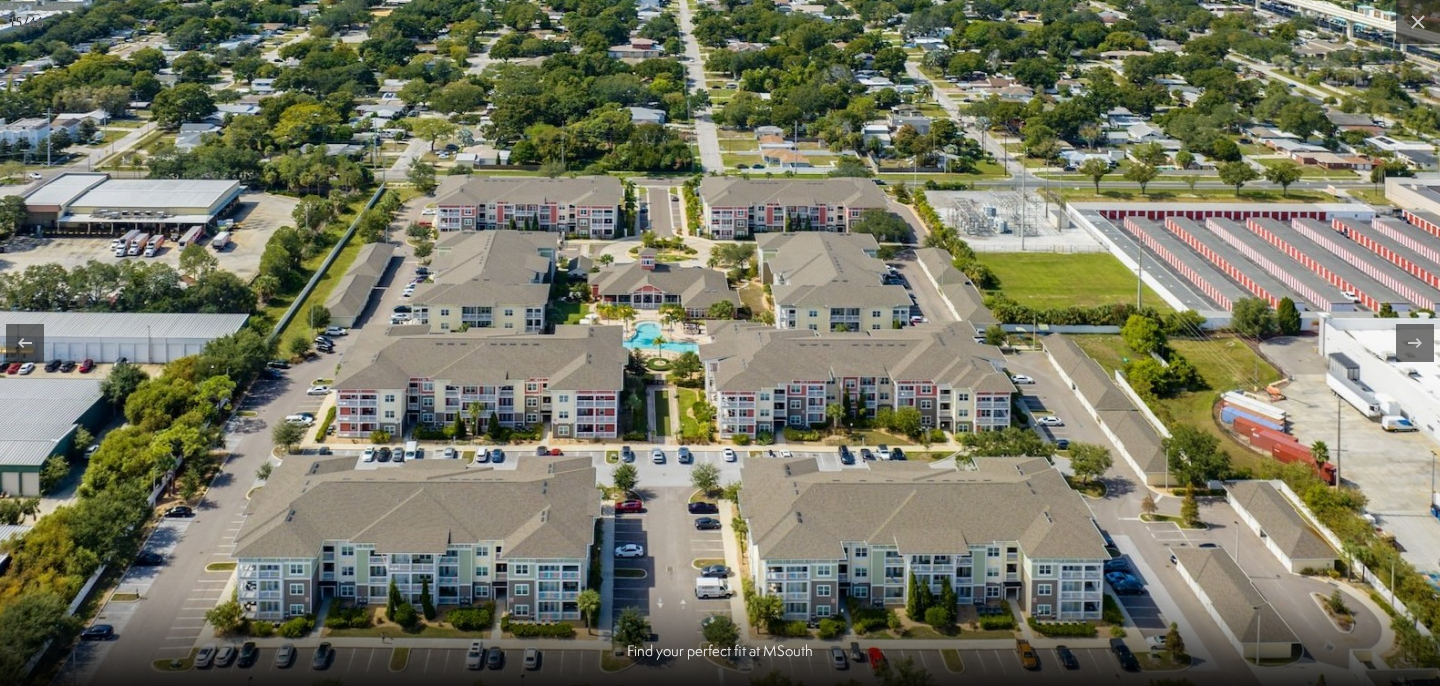 click at bounding box center (637, 236) 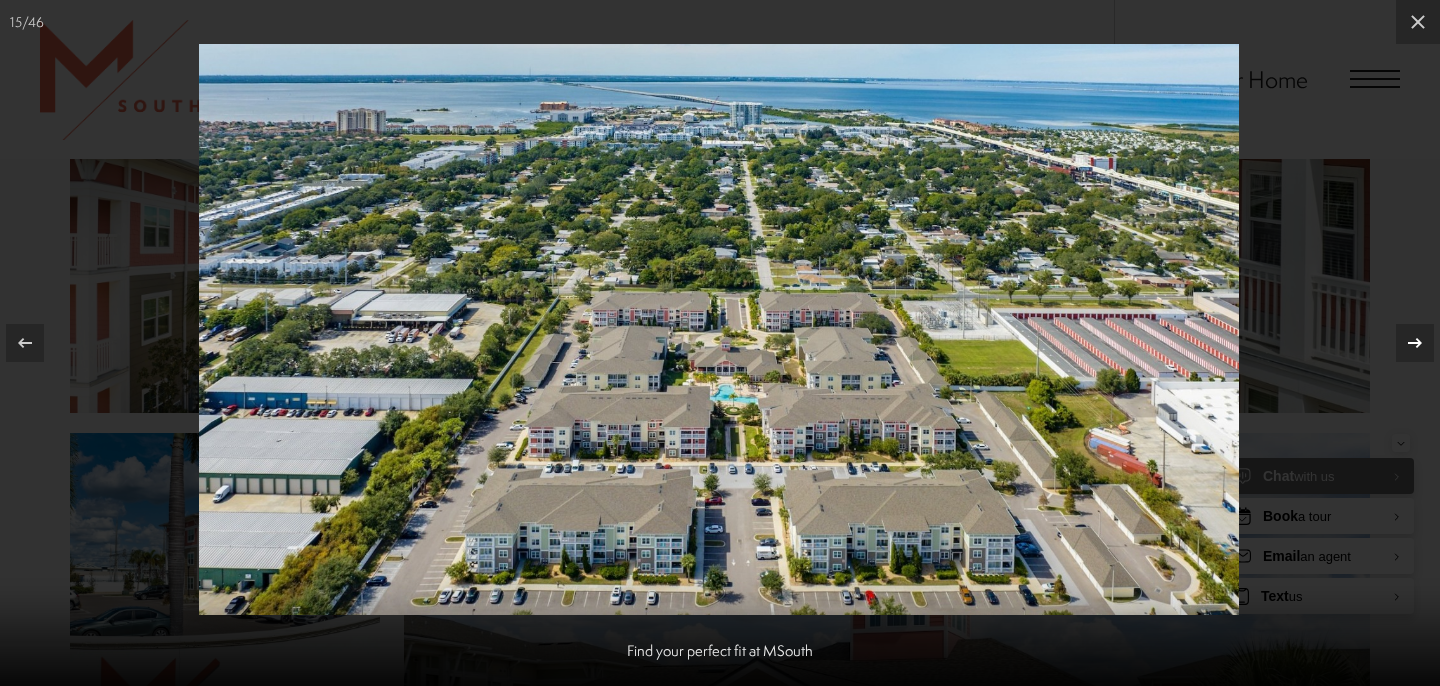 click at bounding box center [1415, 343] 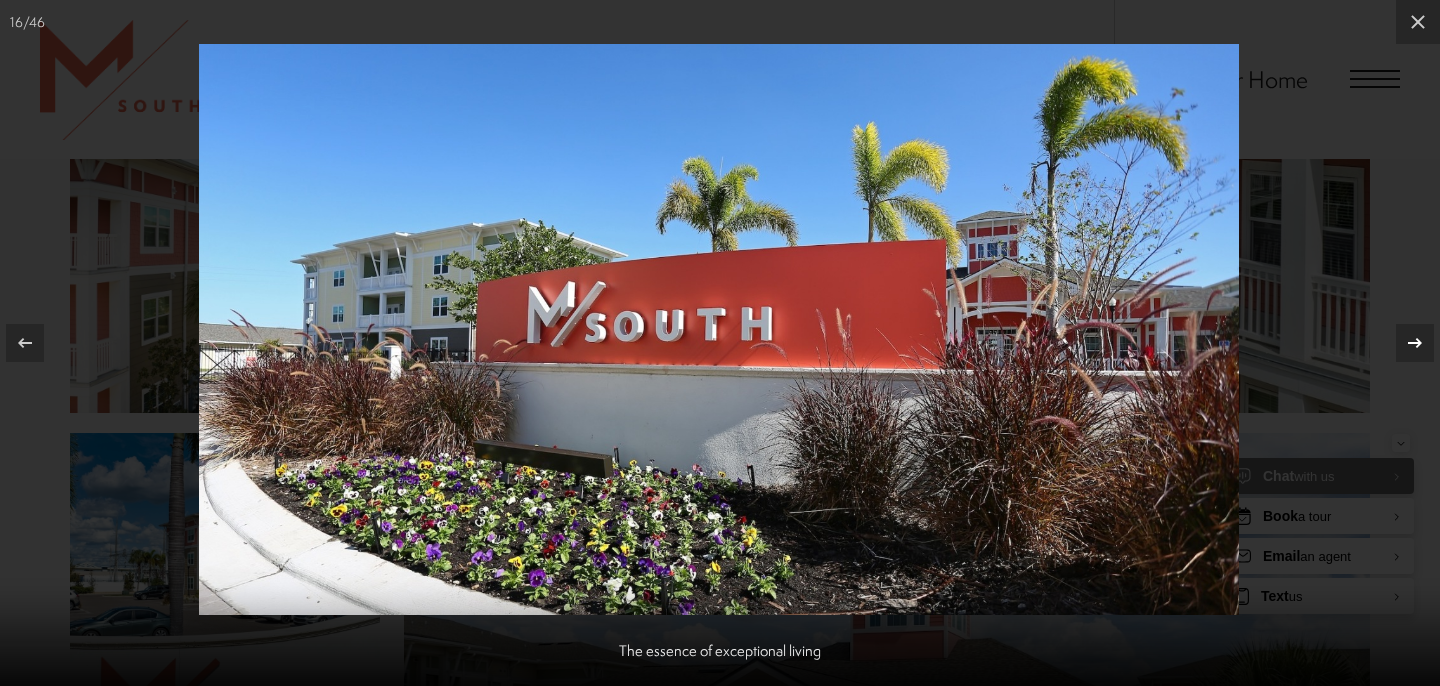 click at bounding box center (1415, 343) 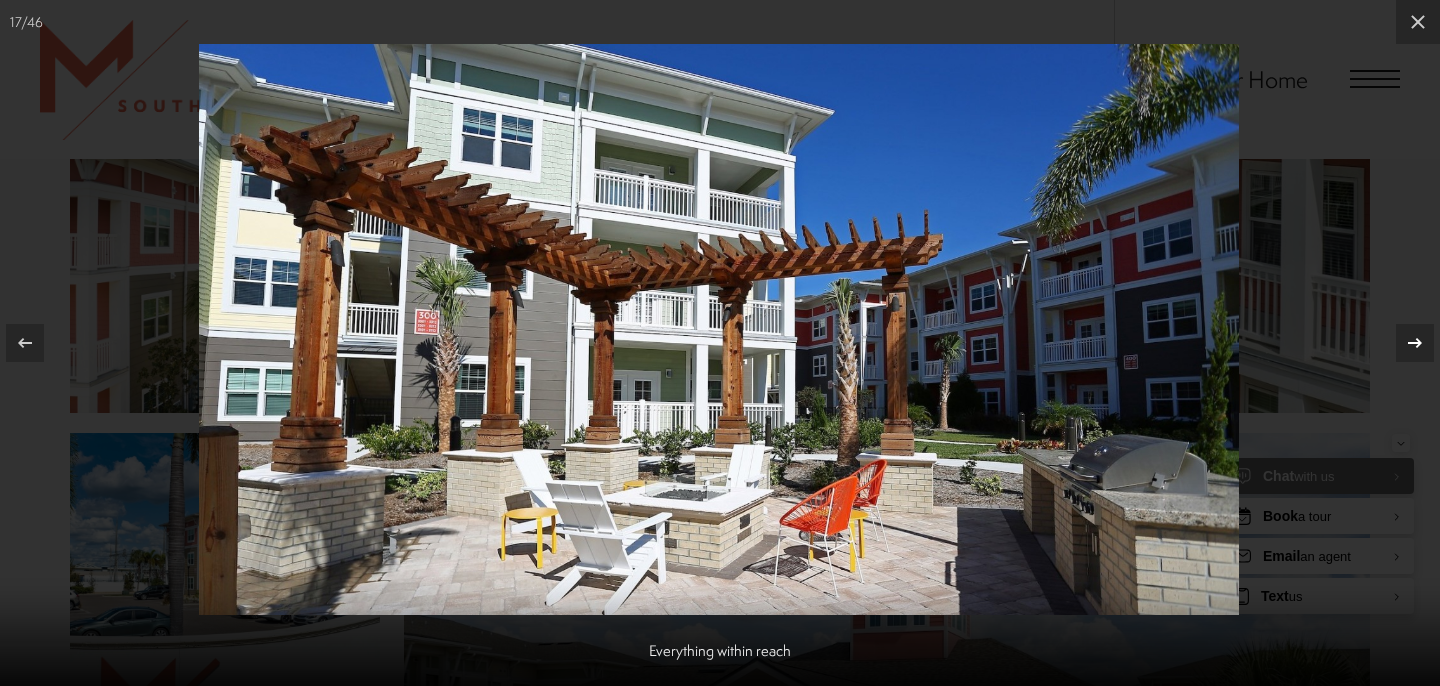 click at bounding box center [1415, 343] 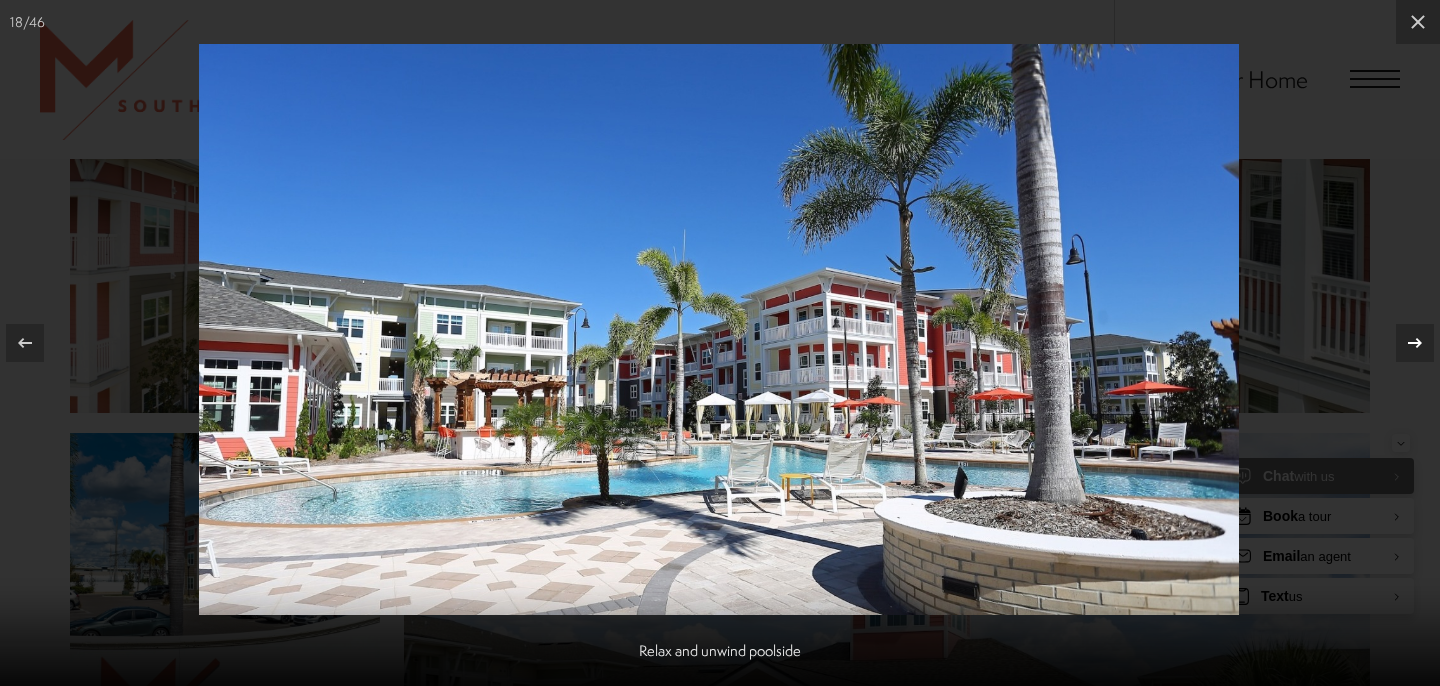 click at bounding box center [1415, 343] 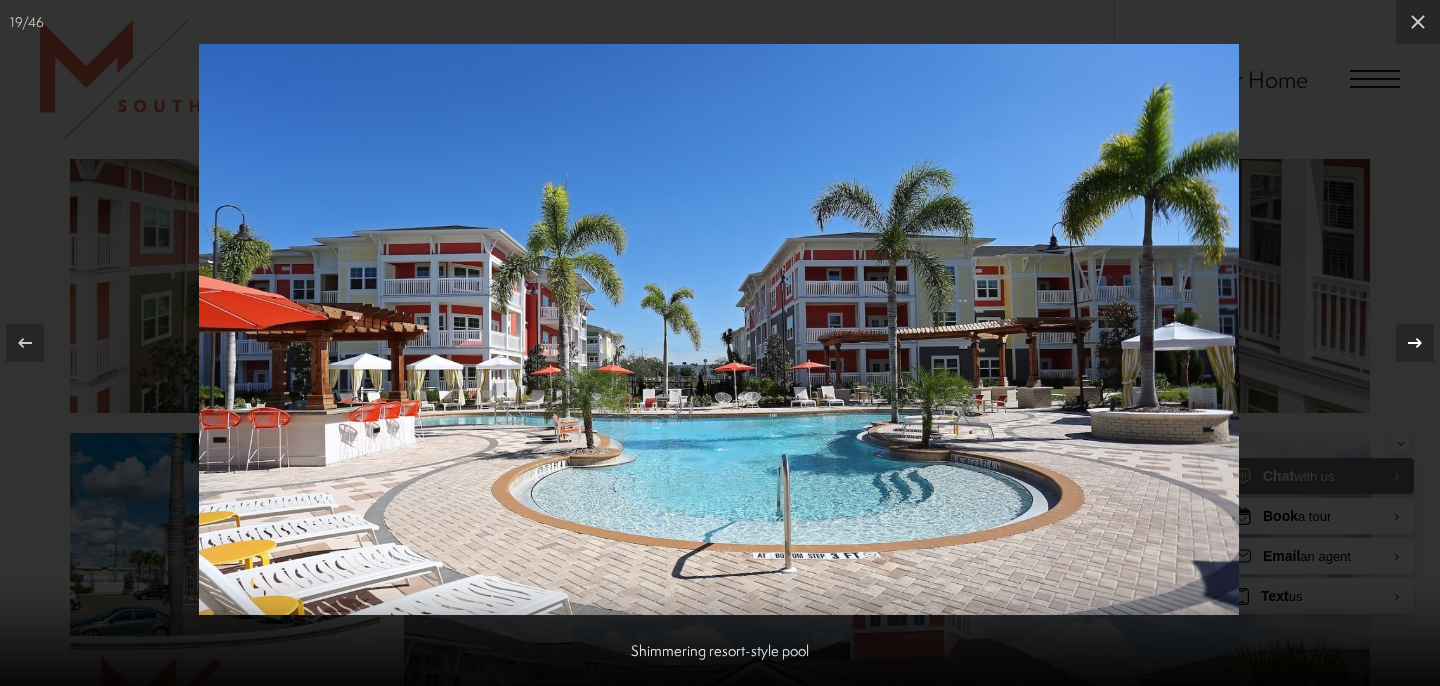 click at bounding box center (1415, 343) 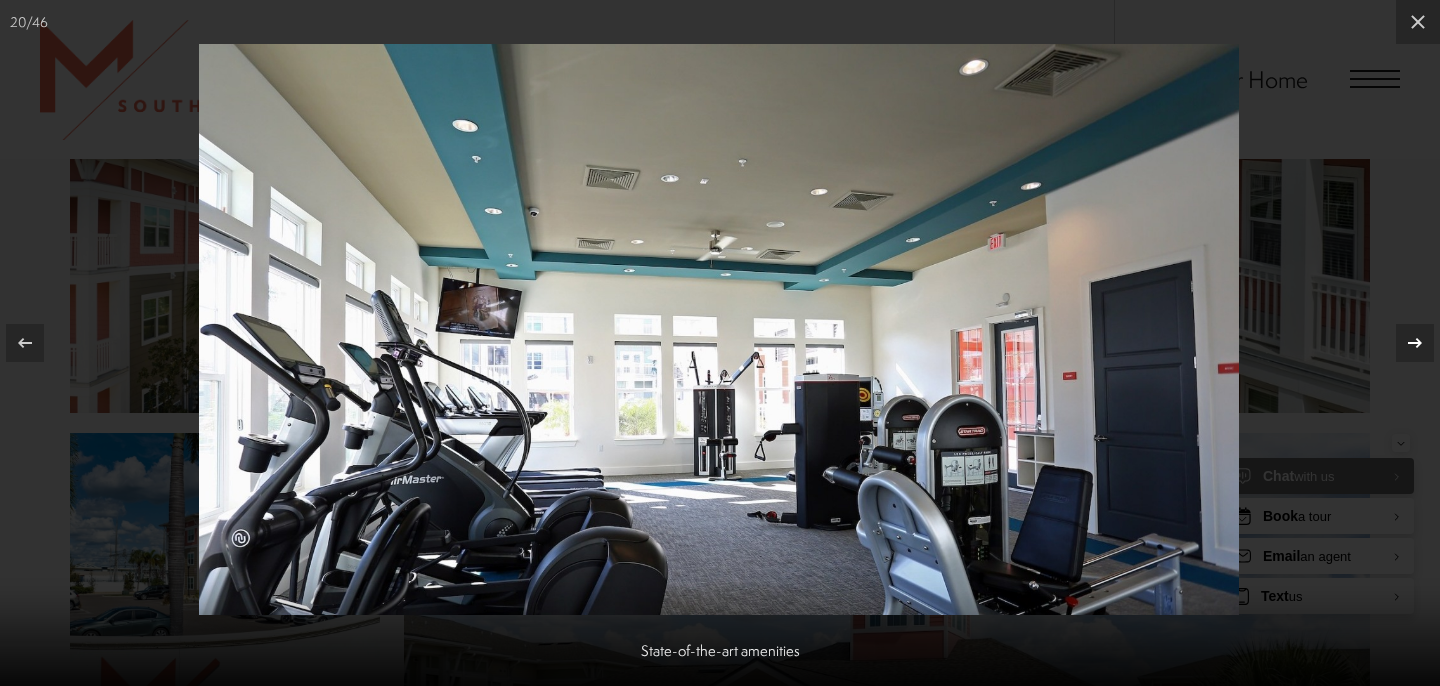 click at bounding box center [1415, 343] 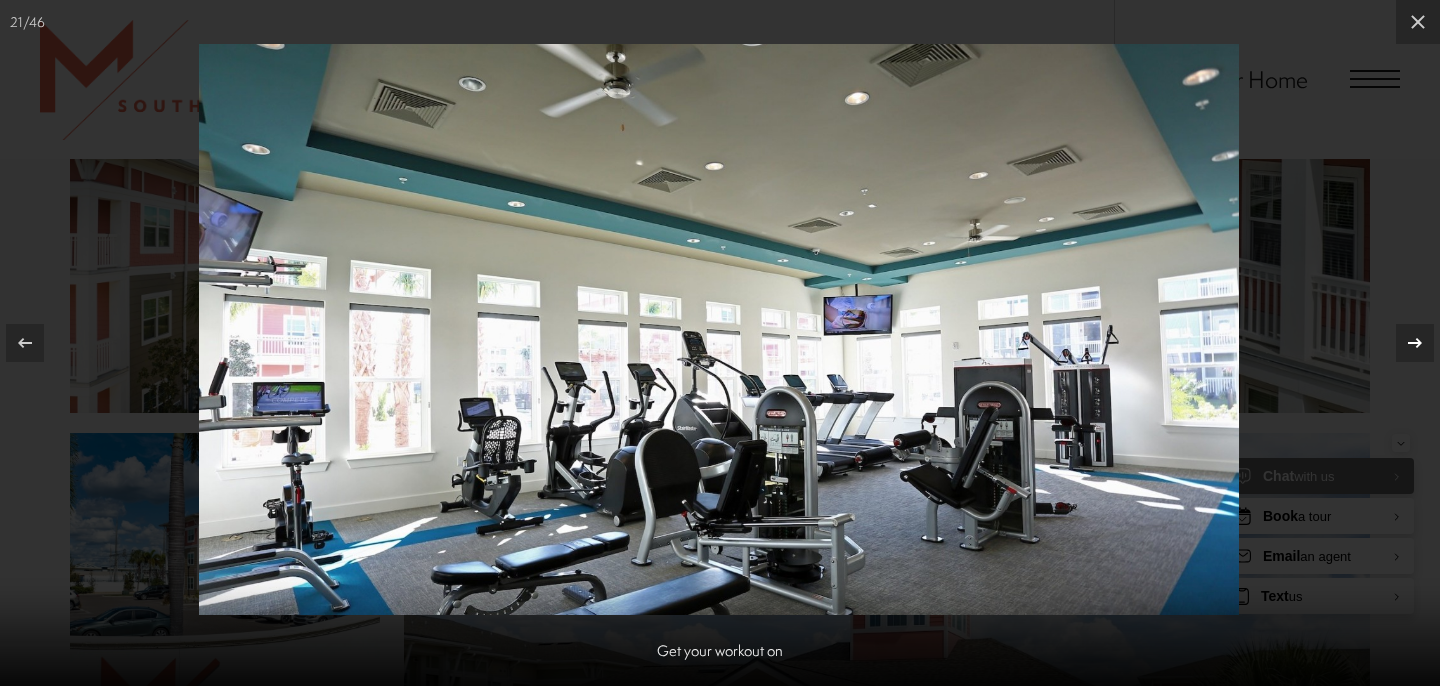 click at bounding box center (1415, 343) 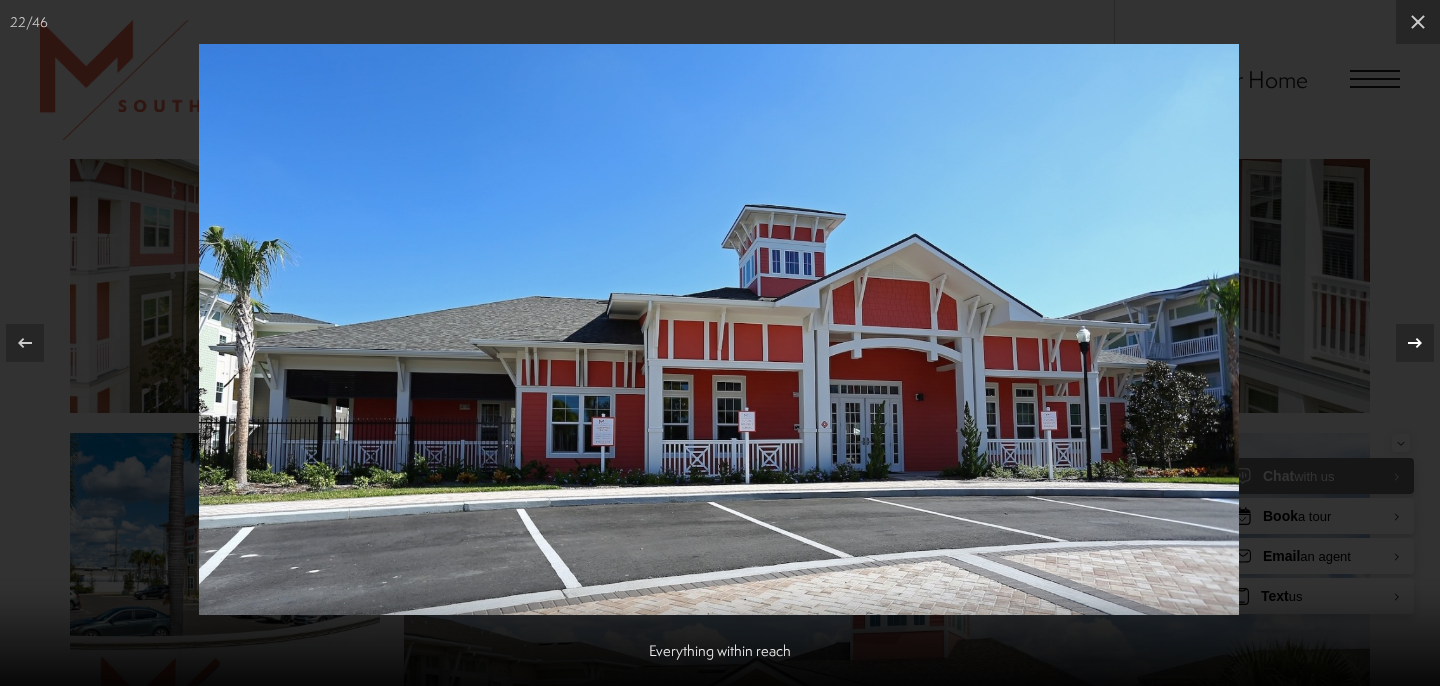 click at bounding box center [1415, 343] 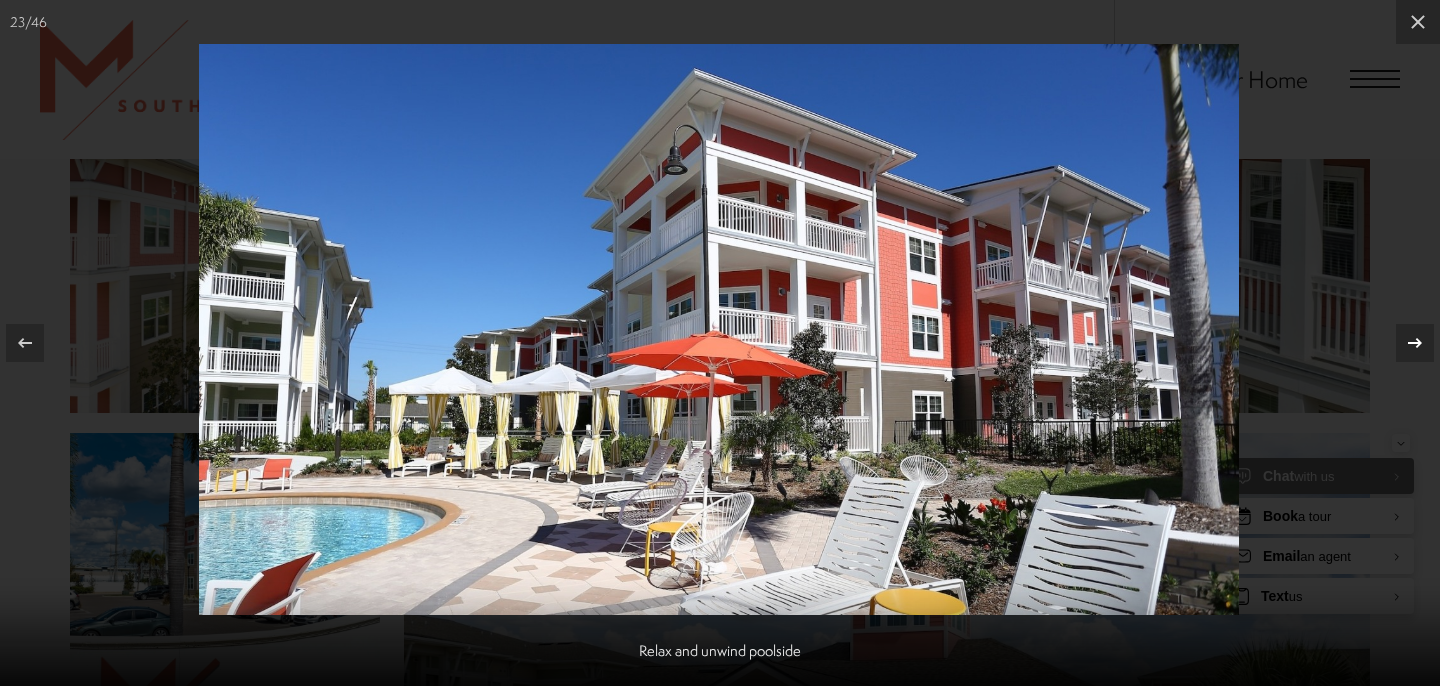 click at bounding box center [1415, 343] 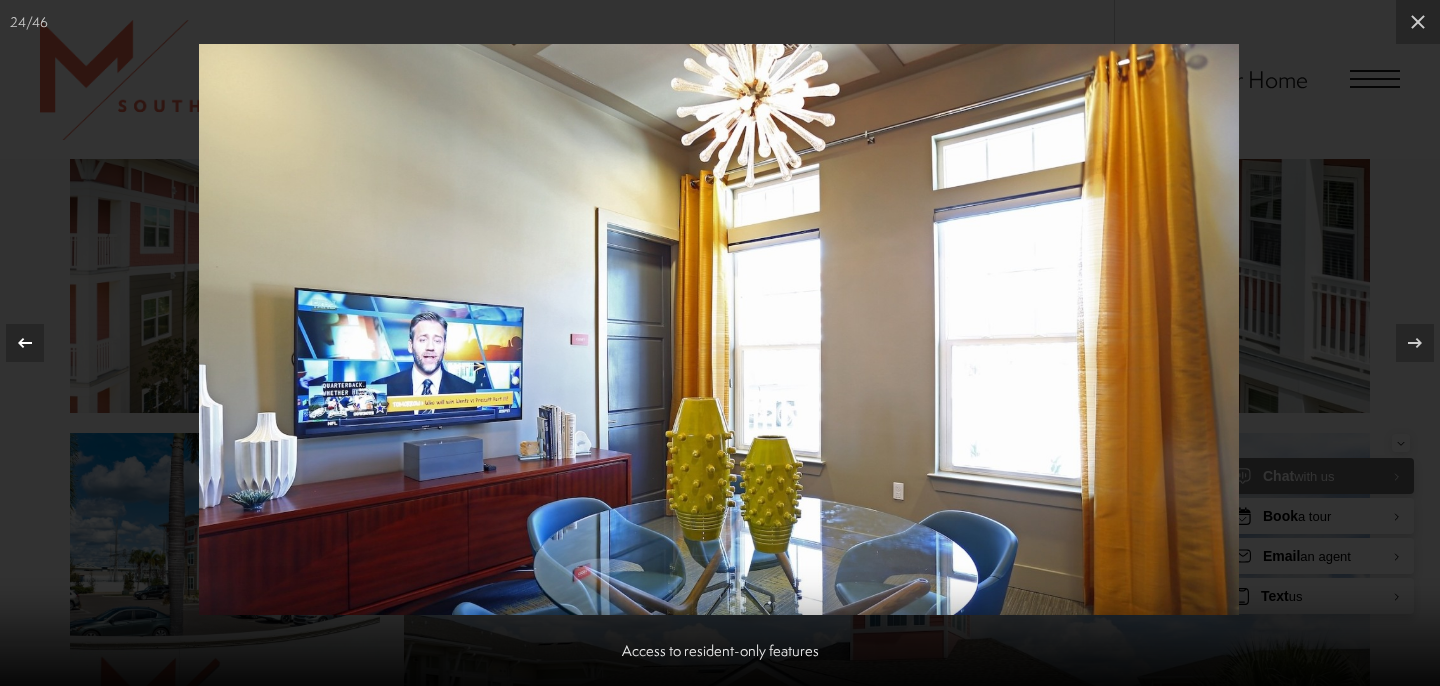 click at bounding box center [25, 343] 